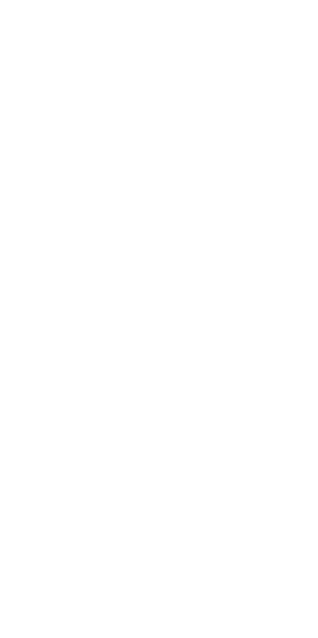 scroll, scrollTop: 0, scrollLeft: 0, axis: both 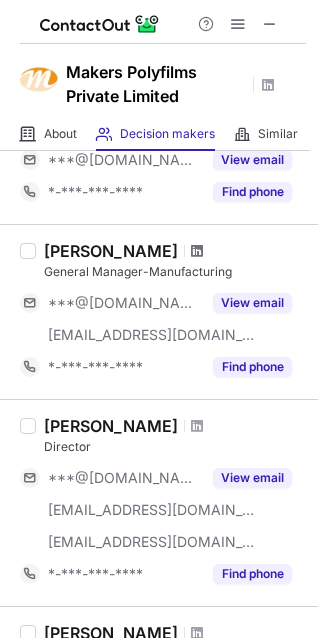 click at bounding box center [197, 251] 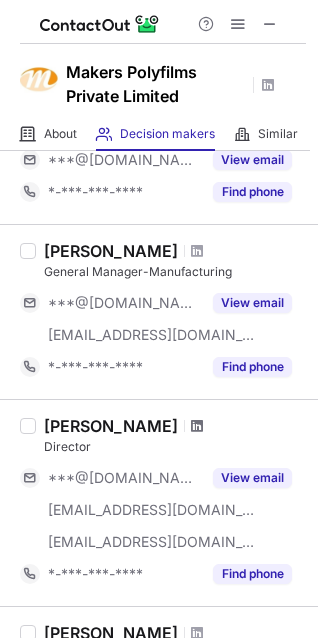 click at bounding box center (197, 426) 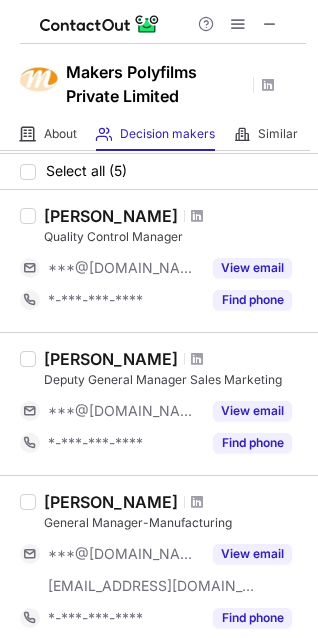 scroll, scrollTop: 0, scrollLeft: 0, axis: both 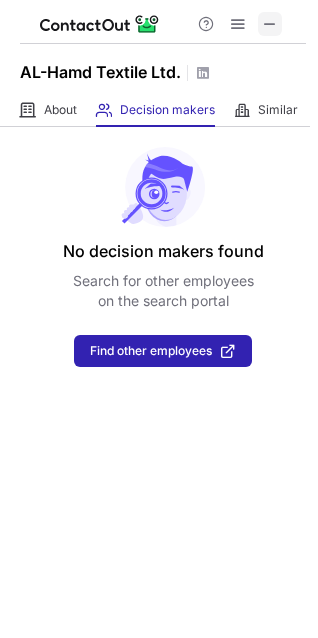 click at bounding box center [270, 24] 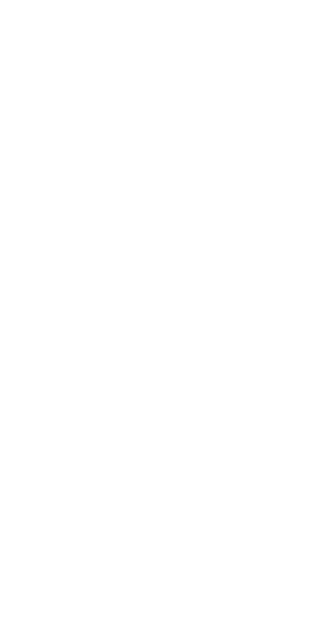 scroll, scrollTop: 0, scrollLeft: 0, axis: both 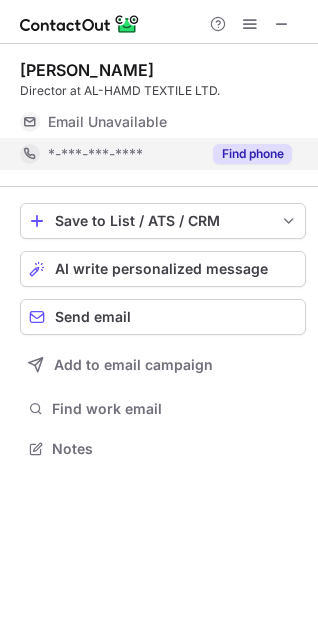 click on "Find phone" at bounding box center (252, 154) 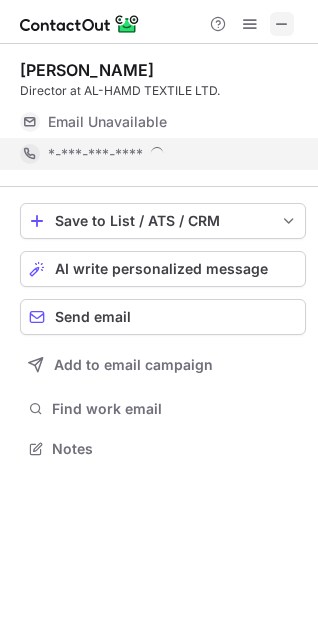 click on "Help & Support Muhammad Junaid Director at AL-HAMD TEXTILE LTD. Email Unavailable Email address *-***-***-**** Save to List / ATS / CRM List Select Lever Connect Greenhouse Connect Salesforce Connect Hubspot Connect Bullhorn Connect Zapier (100+ Applications) Connect Request a new integration AI write personalized message Send email Add to email campaign Find work email Notes" at bounding box center [159, 319] 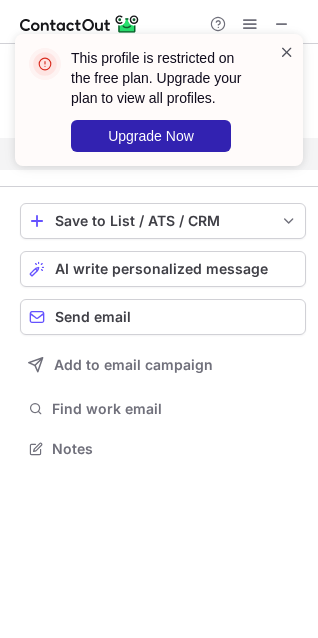 click at bounding box center (287, 52) 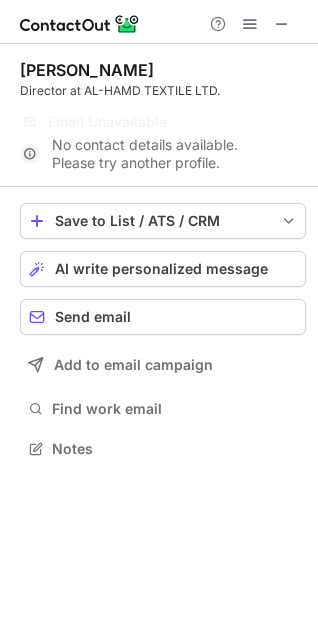 click at bounding box center (282, 24) 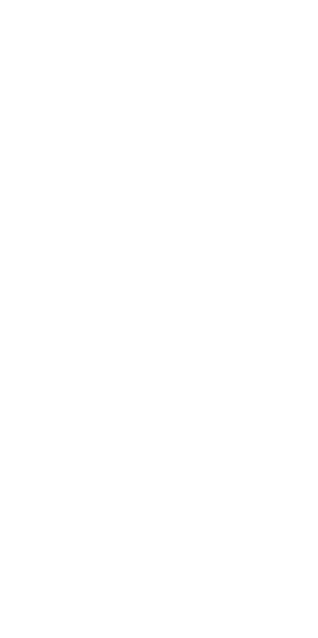 scroll, scrollTop: 0, scrollLeft: 0, axis: both 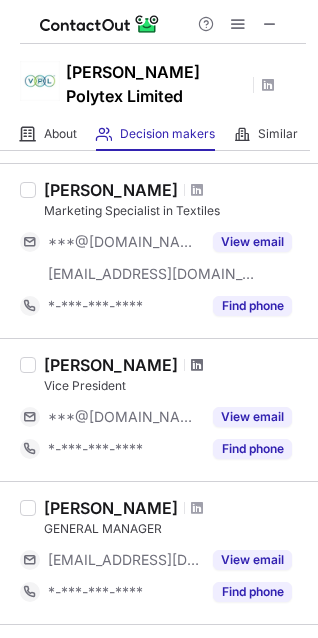 click at bounding box center [197, 365] 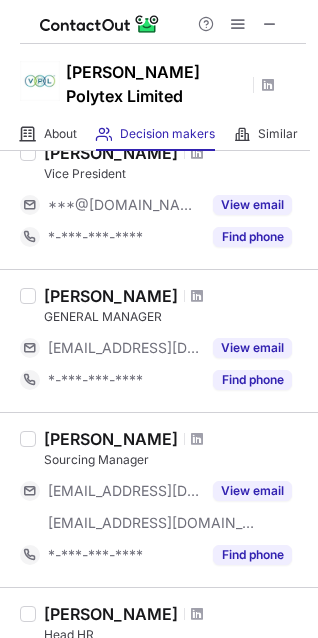 scroll, scrollTop: 900, scrollLeft: 0, axis: vertical 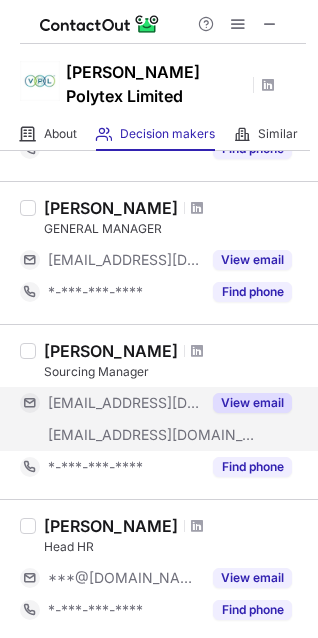 click at bounding box center [197, 208] 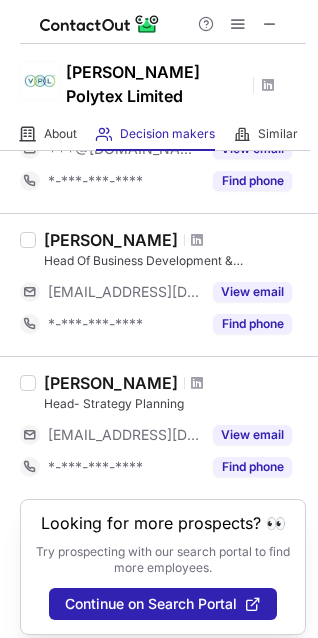 scroll, scrollTop: 1357, scrollLeft: 0, axis: vertical 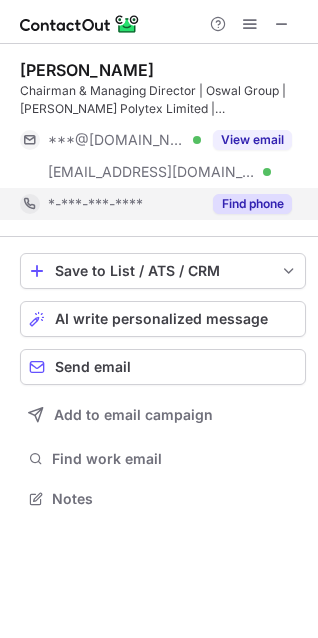 click on "Find phone" at bounding box center [252, 204] 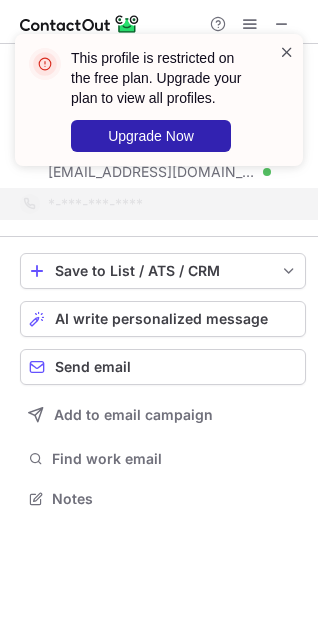 click at bounding box center (287, 52) 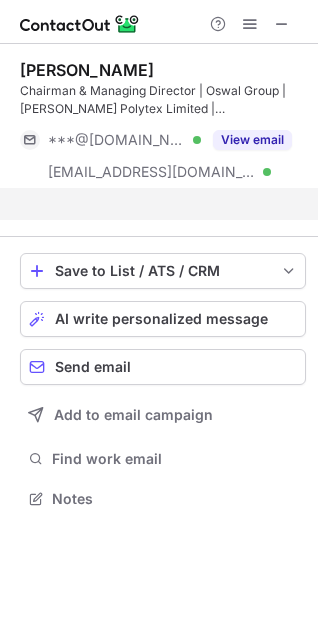 scroll, scrollTop: 452, scrollLeft: 318, axis: both 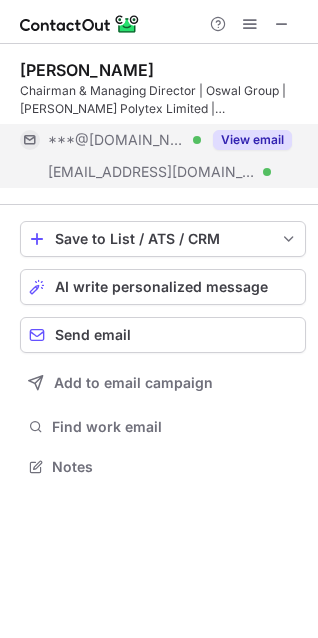 click on "View email" at bounding box center (252, 140) 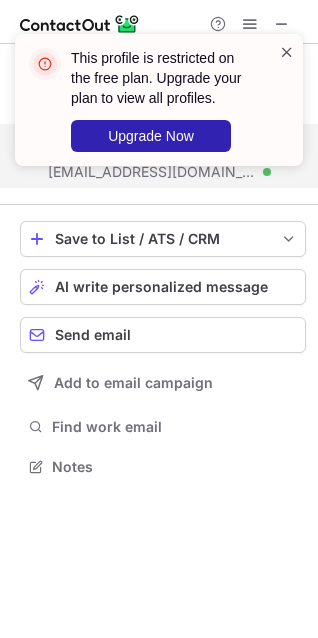 click at bounding box center (287, 52) 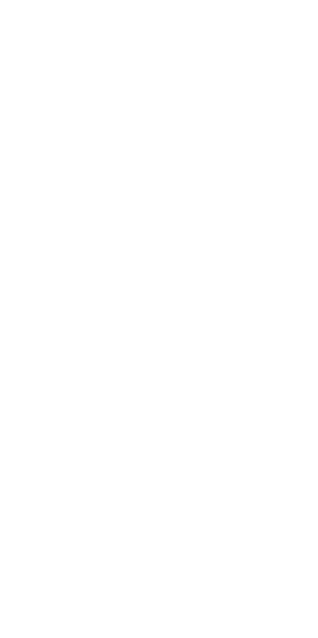 scroll, scrollTop: 0, scrollLeft: 0, axis: both 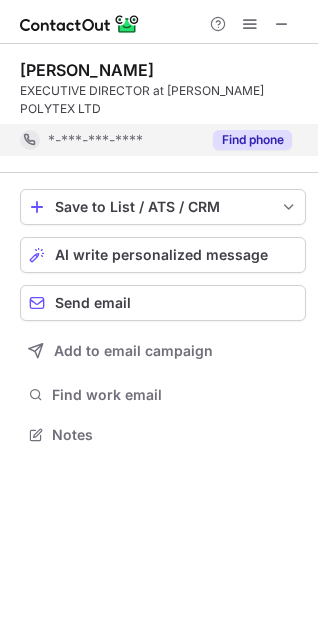 click on "Find phone" at bounding box center [252, 140] 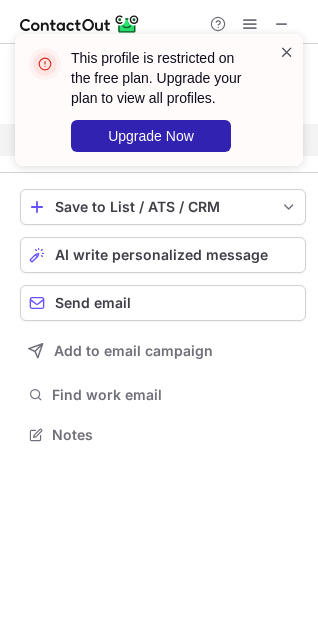 click at bounding box center [287, 52] 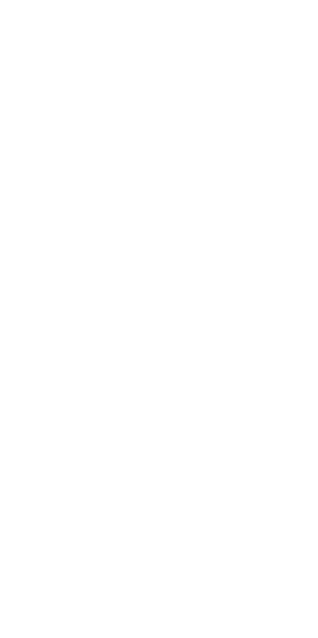 scroll, scrollTop: 0, scrollLeft: 0, axis: both 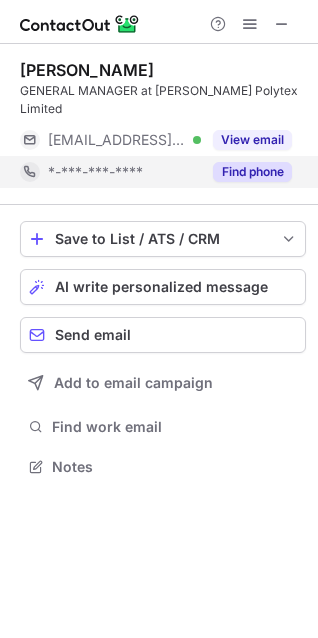 click on "Find phone" at bounding box center (252, 172) 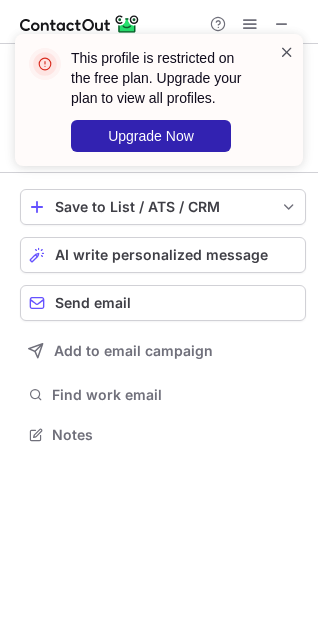 scroll, scrollTop: 402, scrollLeft: 318, axis: both 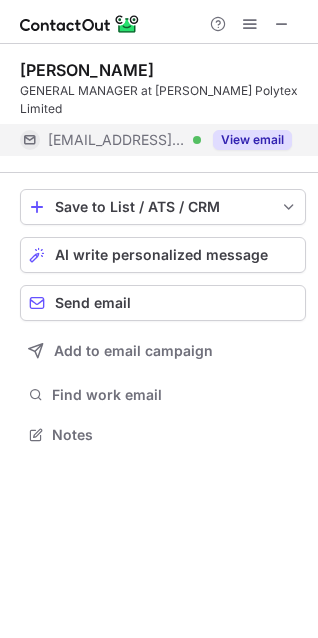 click on "View email" at bounding box center (252, 140) 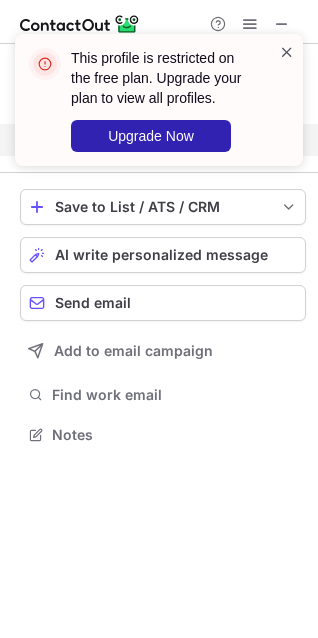 click at bounding box center (287, 52) 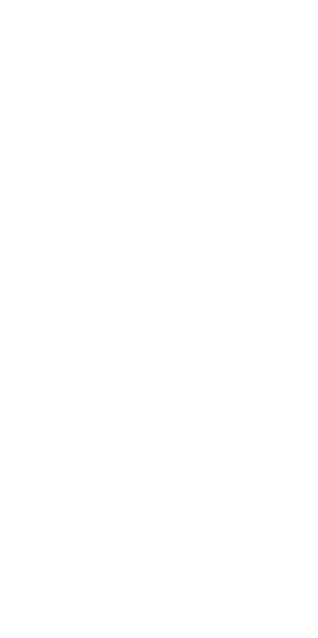 scroll, scrollTop: 0, scrollLeft: 0, axis: both 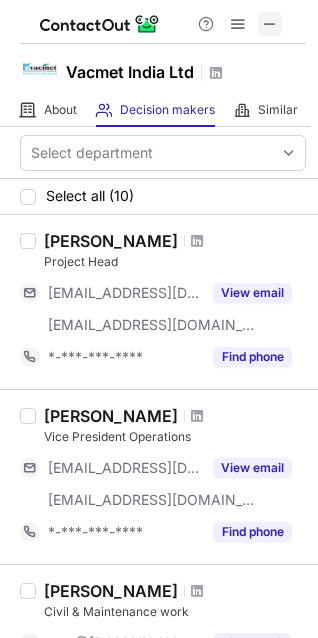 click at bounding box center [270, 24] 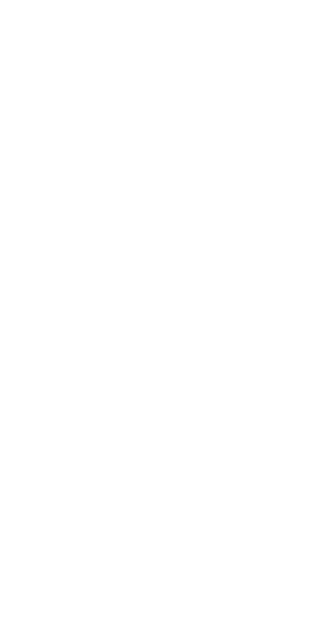 scroll, scrollTop: 0, scrollLeft: 0, axis: both 